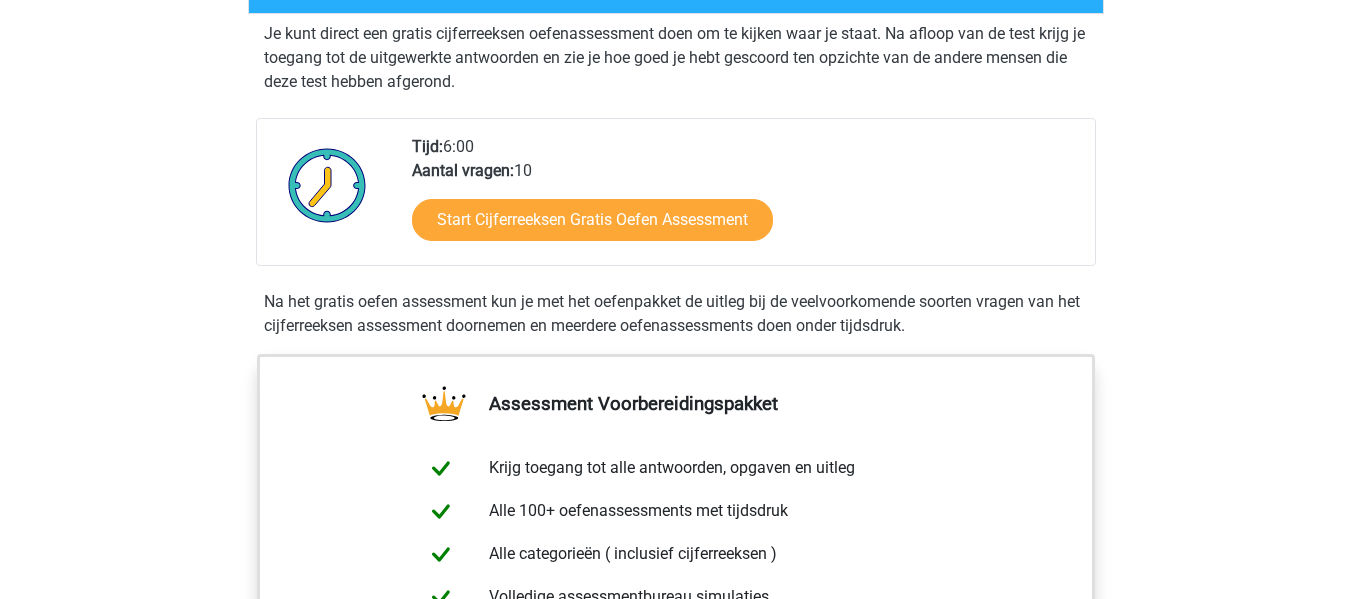 scroll, scrollTop: 395, scrollLeft: 0, axis: vertical 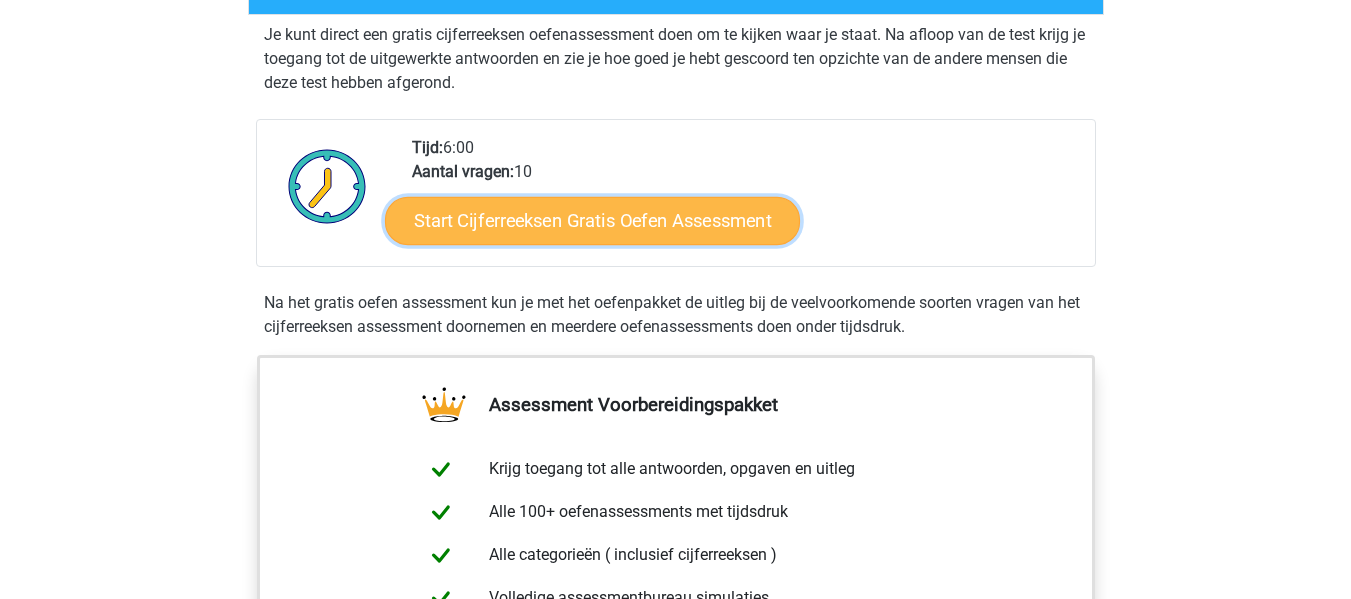click on "Start Cijferreeksen
Gratis Oefen Assessment" at bounding box center [592, 220] 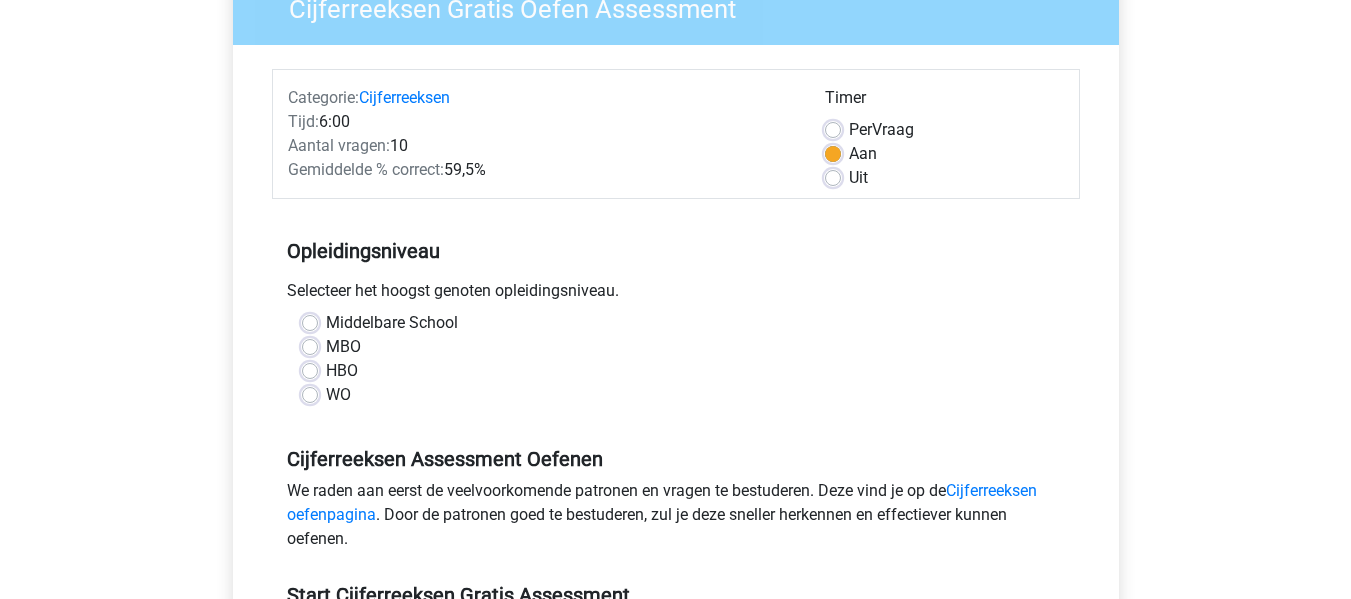 scroll, scrollTop: 223, scrollLeft: 0, axis: vertical 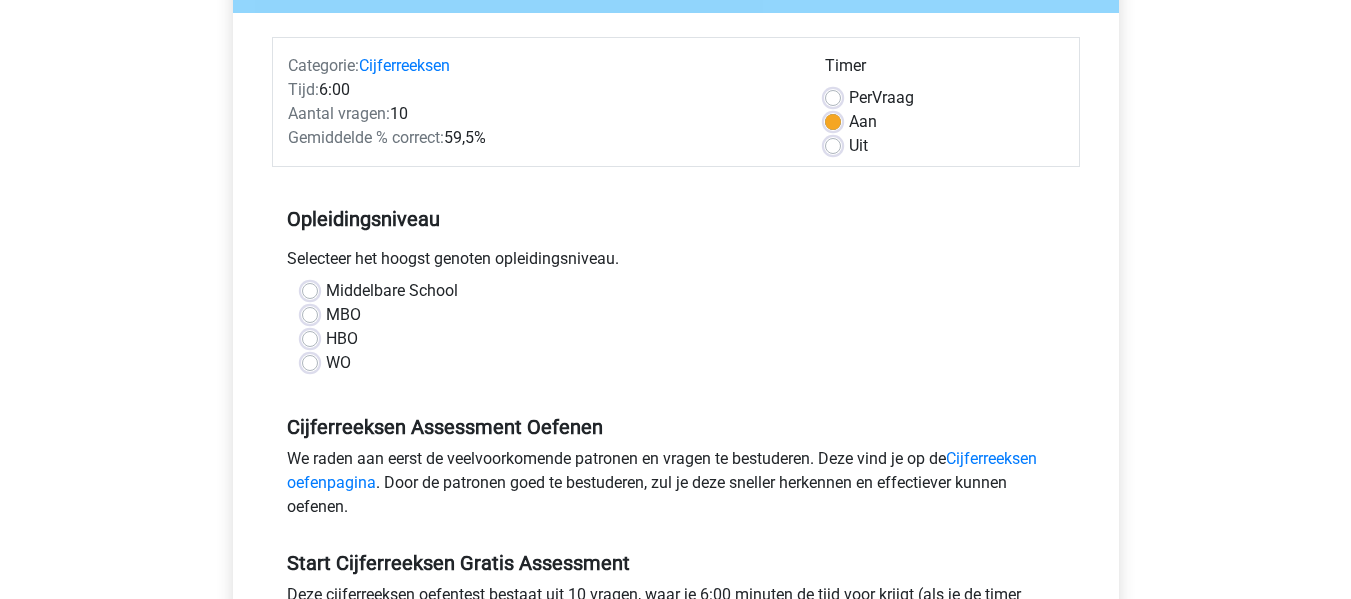 click on "Middelbare School" at bounding box center [392, 291] 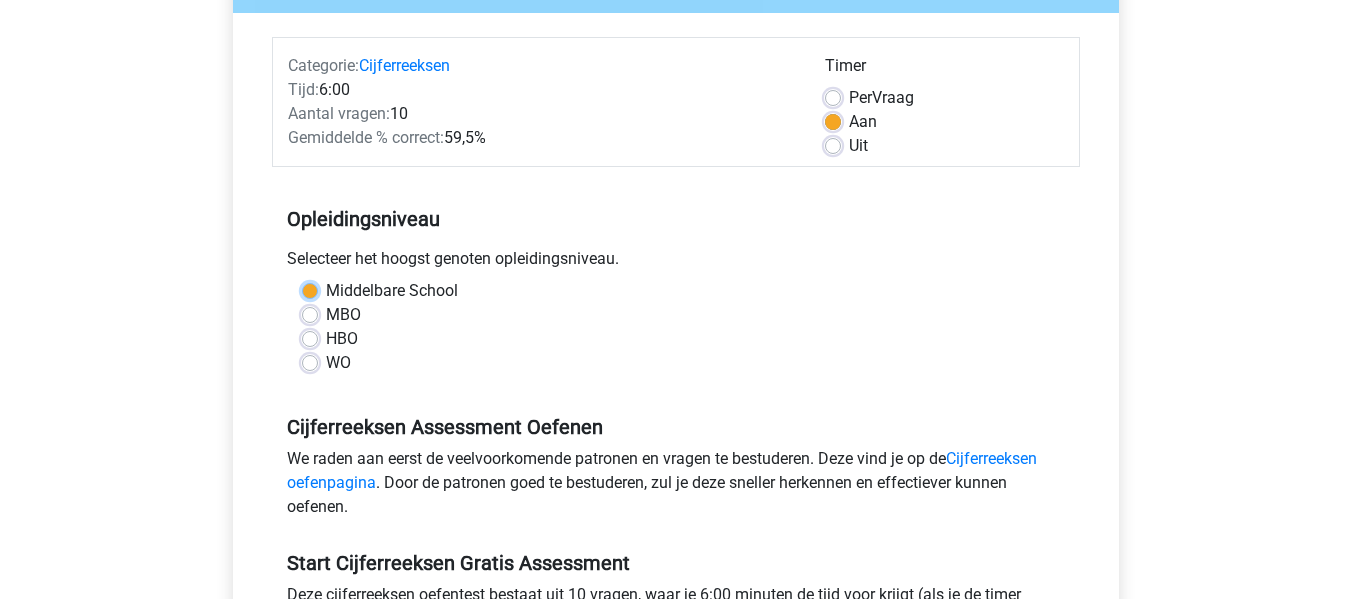 click on "Middelbare School" at bounding box center (310, 289) 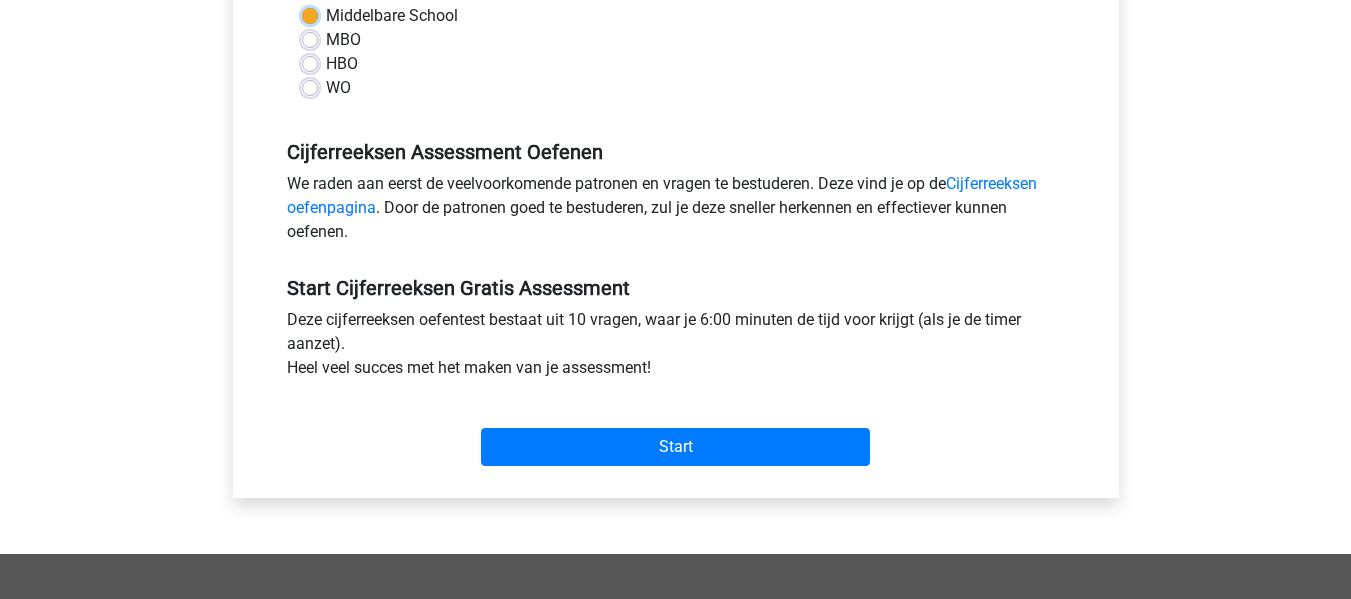 scroll, scrollTop: 499, scrollLeft: 0, axis: vertical 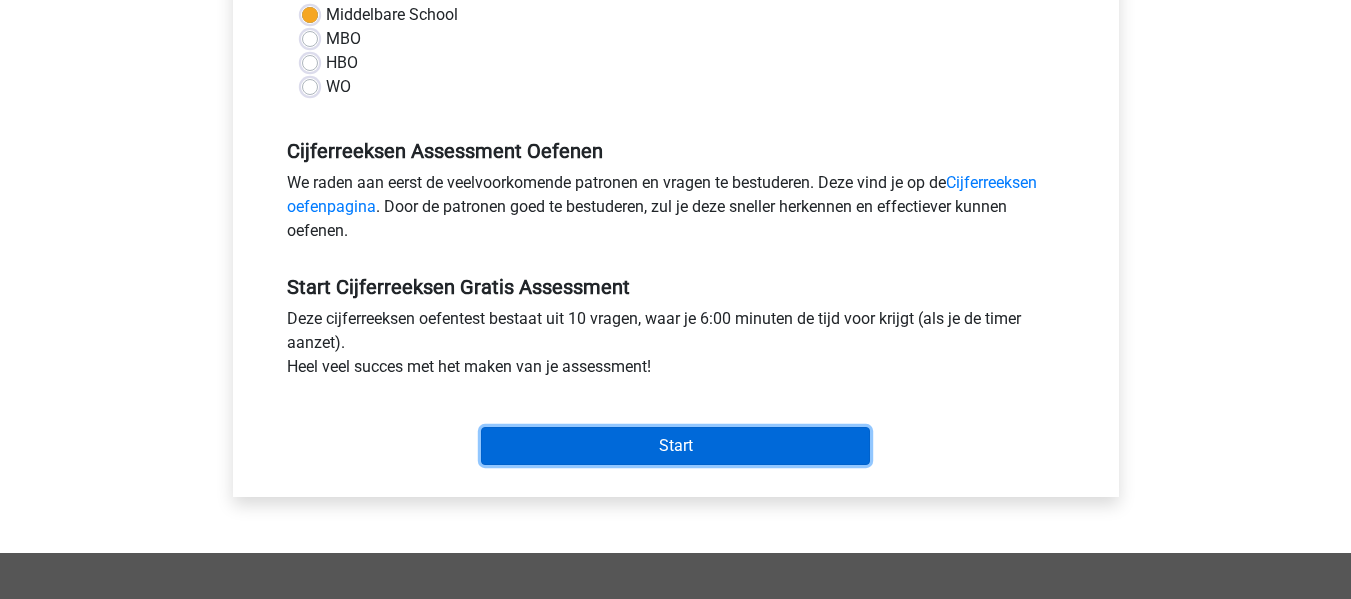 click on "Start" at bounding box center (675, 446) 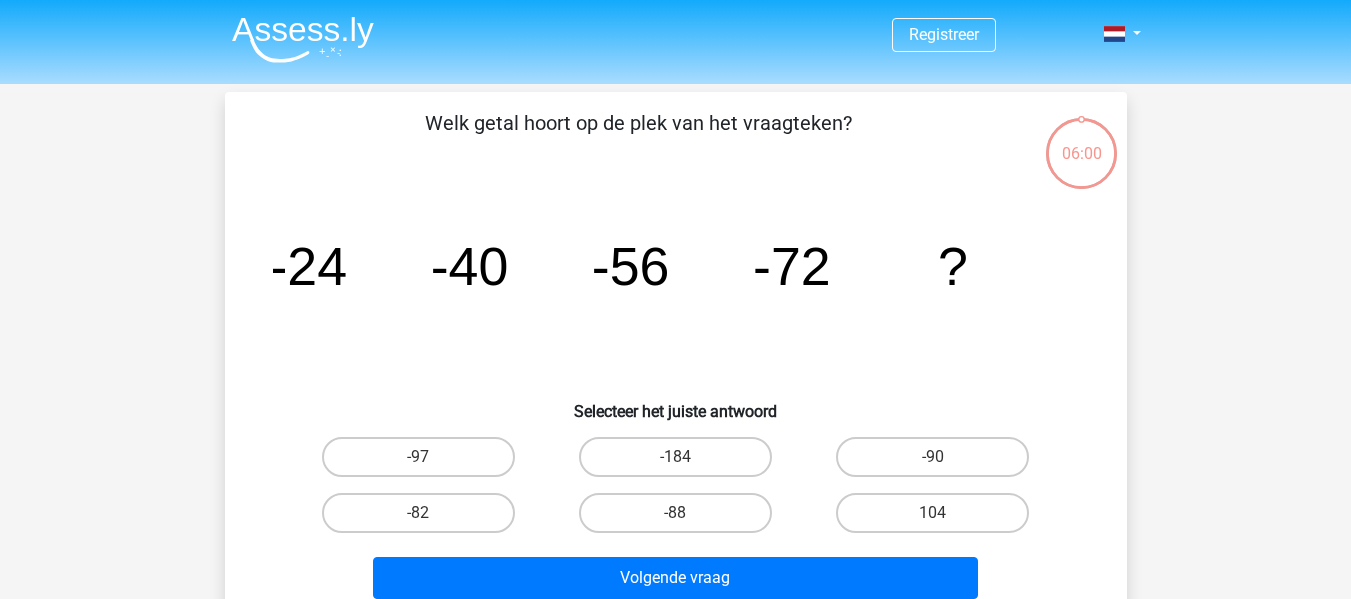 scroll, scrollTop: 72, scrollLeft: 0, axis: vertical 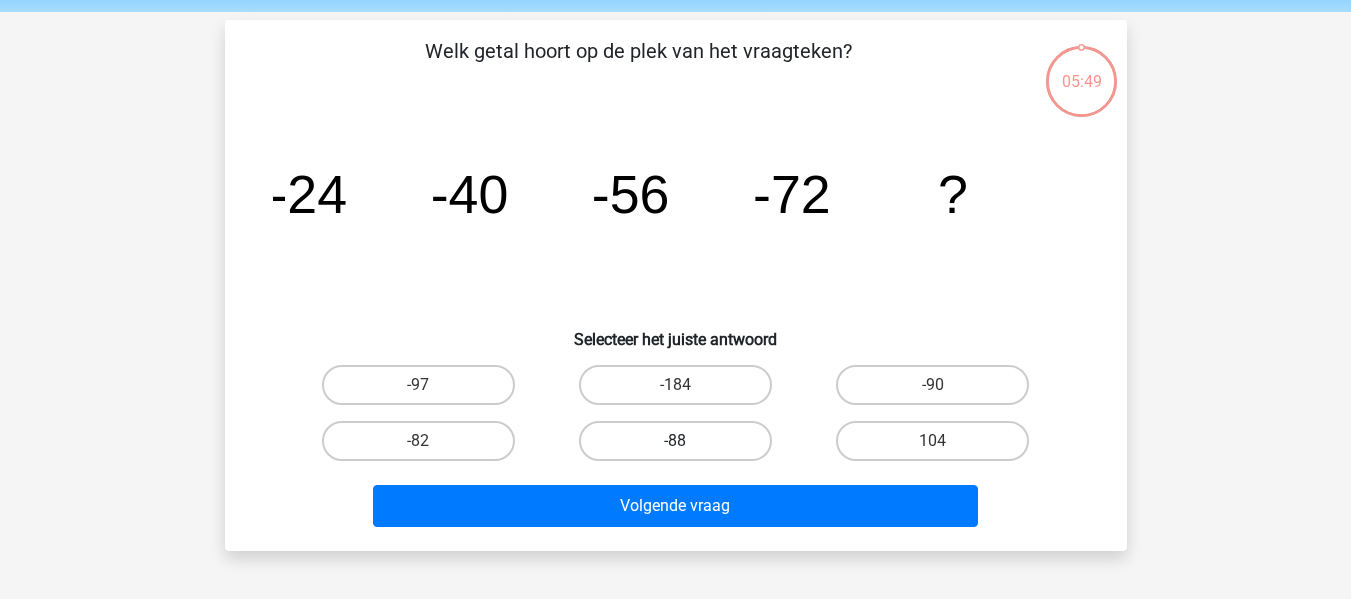 click on "-88" at bounding box center [675, 441] 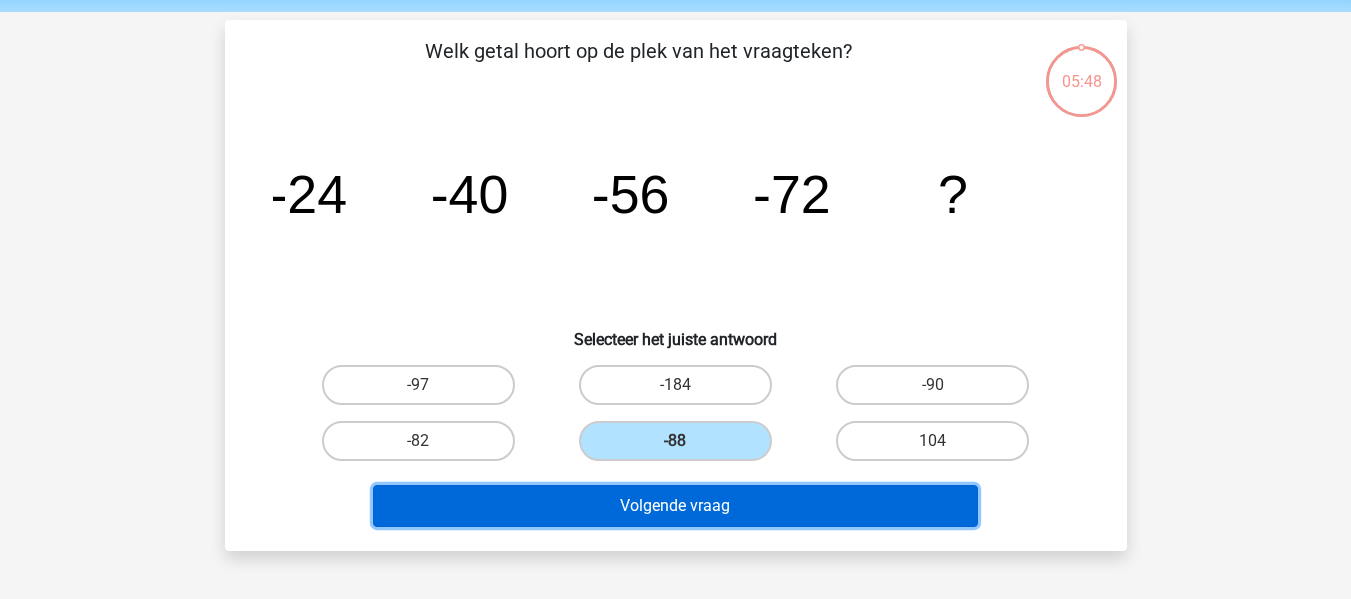 click on "Volgende vraag" at bounding box center [675, 506] 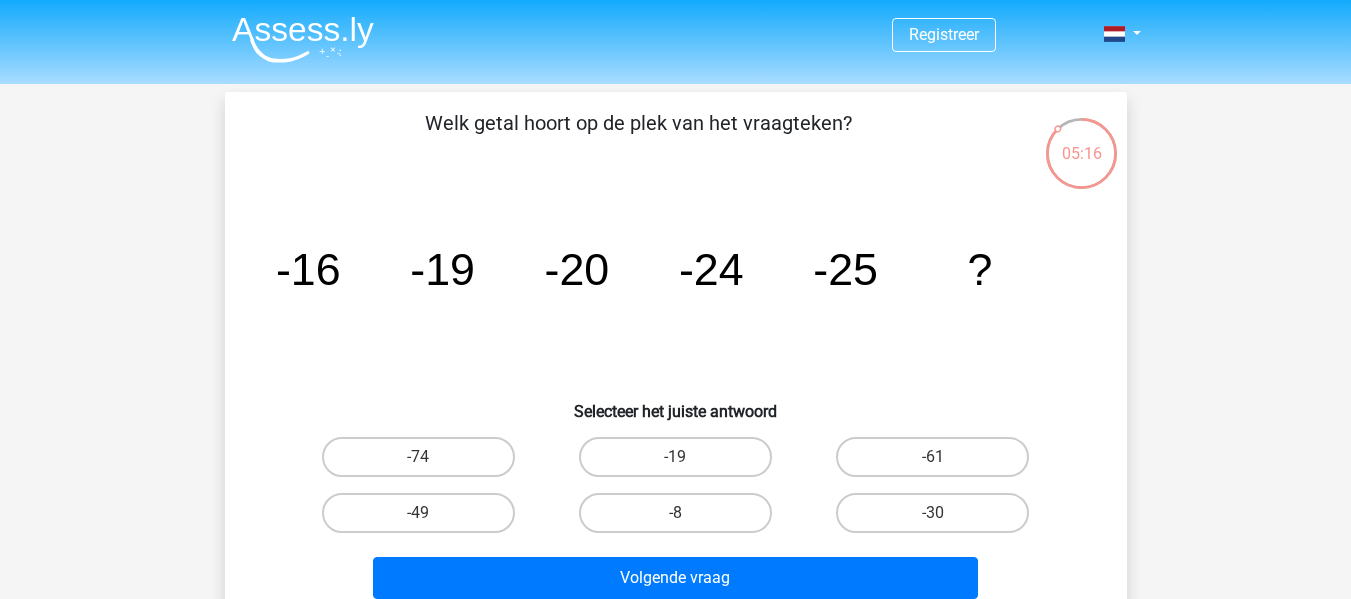 scroll, scrollTop: 73, scrollLeft: 0, axis: vertical 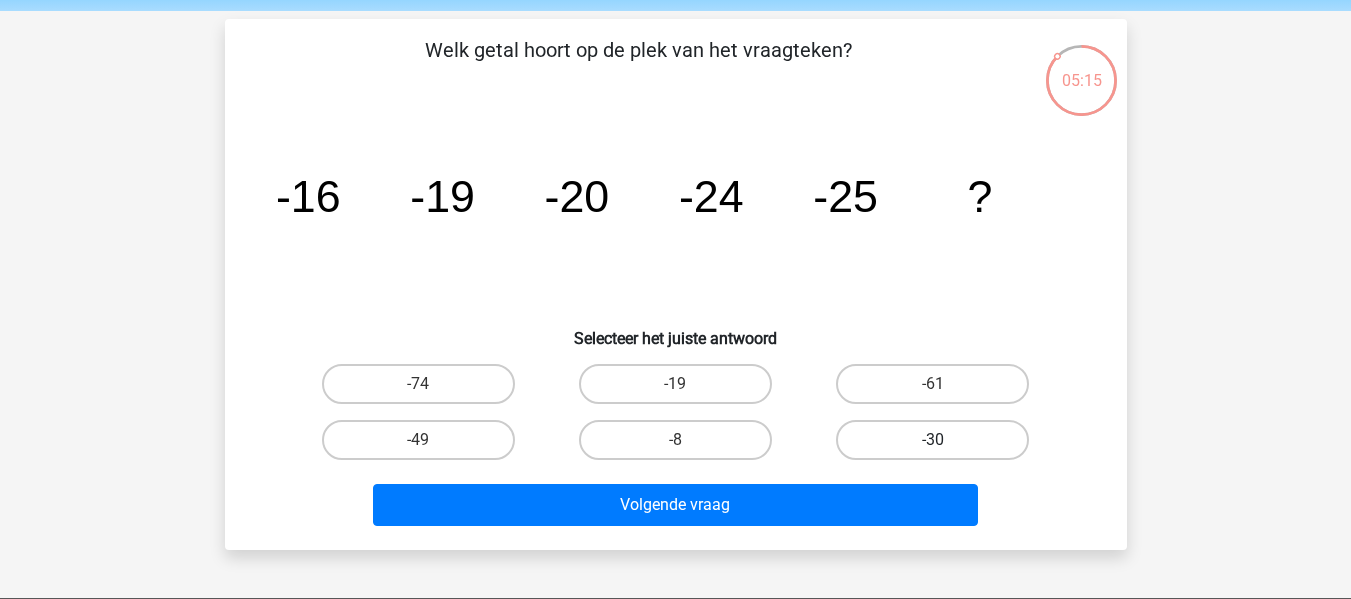 click on "-30" at bounding box center (932, 440) 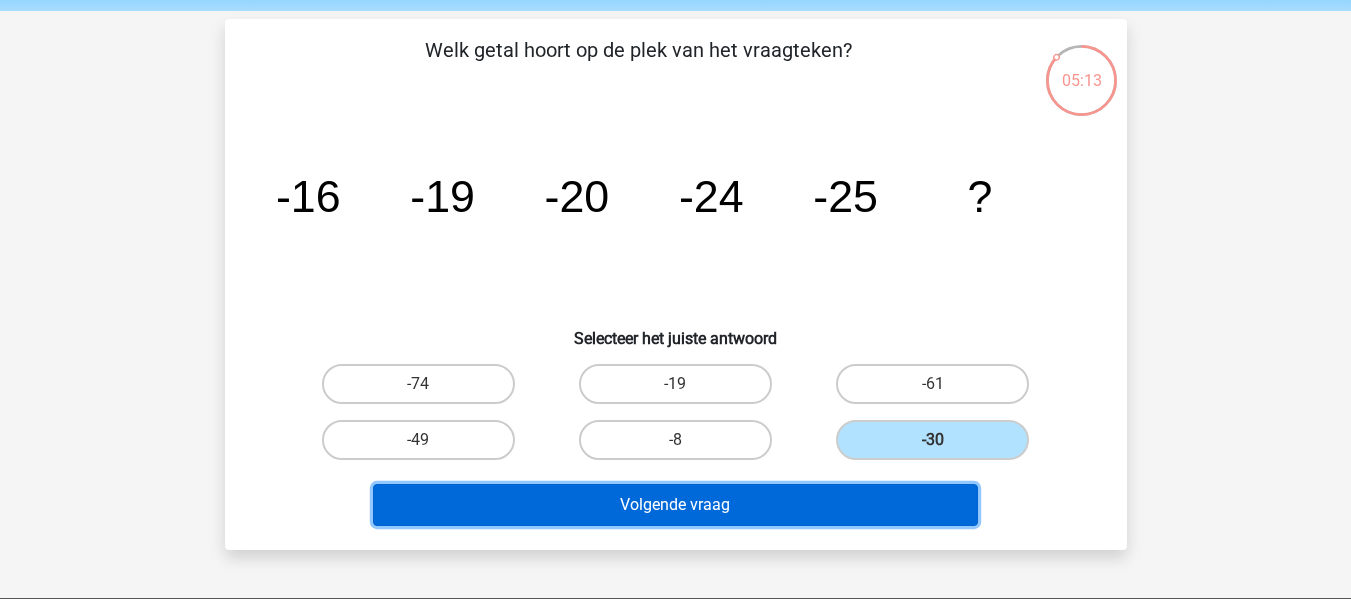 click on "Volgende vraag" at bounding box center (675, 505) 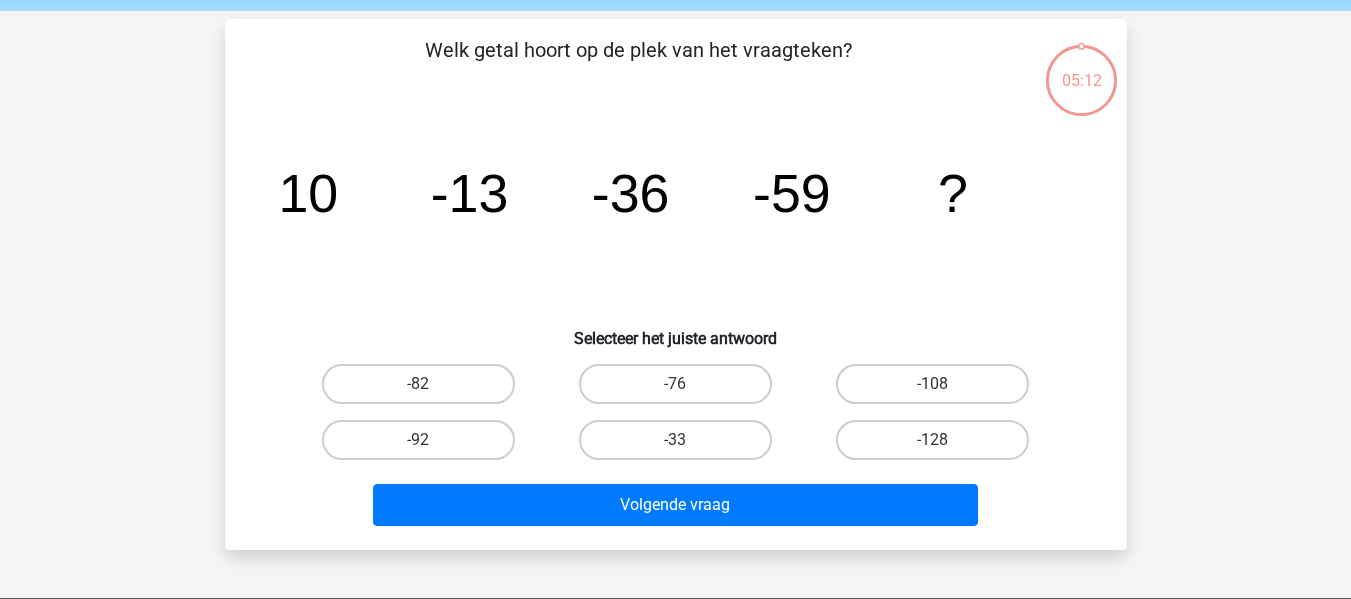 scroll, scrollTop: 92, scrollLeft: 0, axis: vertical 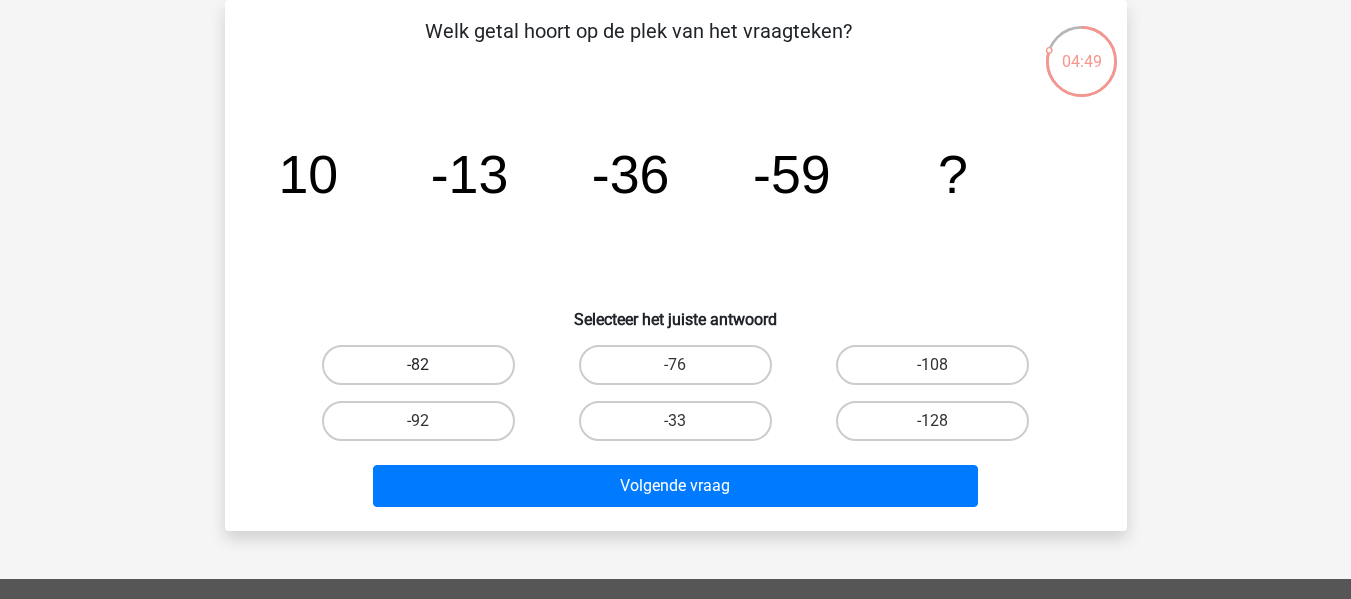 click on "-82" at bounding box center (418, 365) 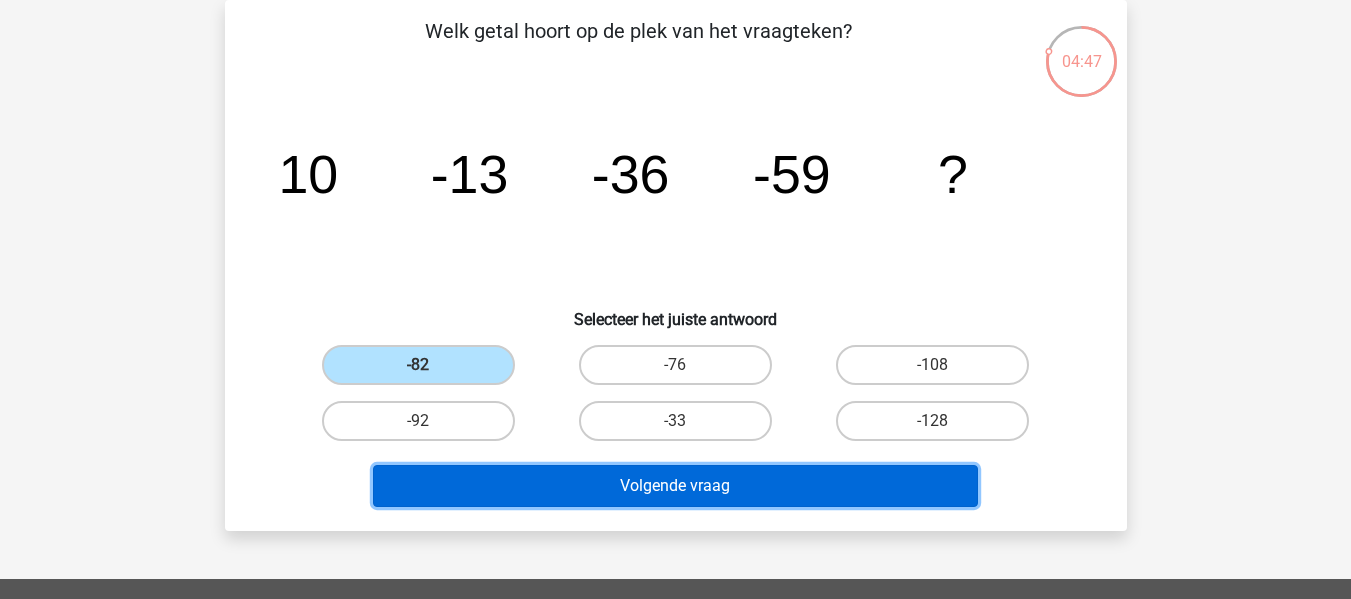 click on "Volgende vraag" at bounding box center [675, 486] 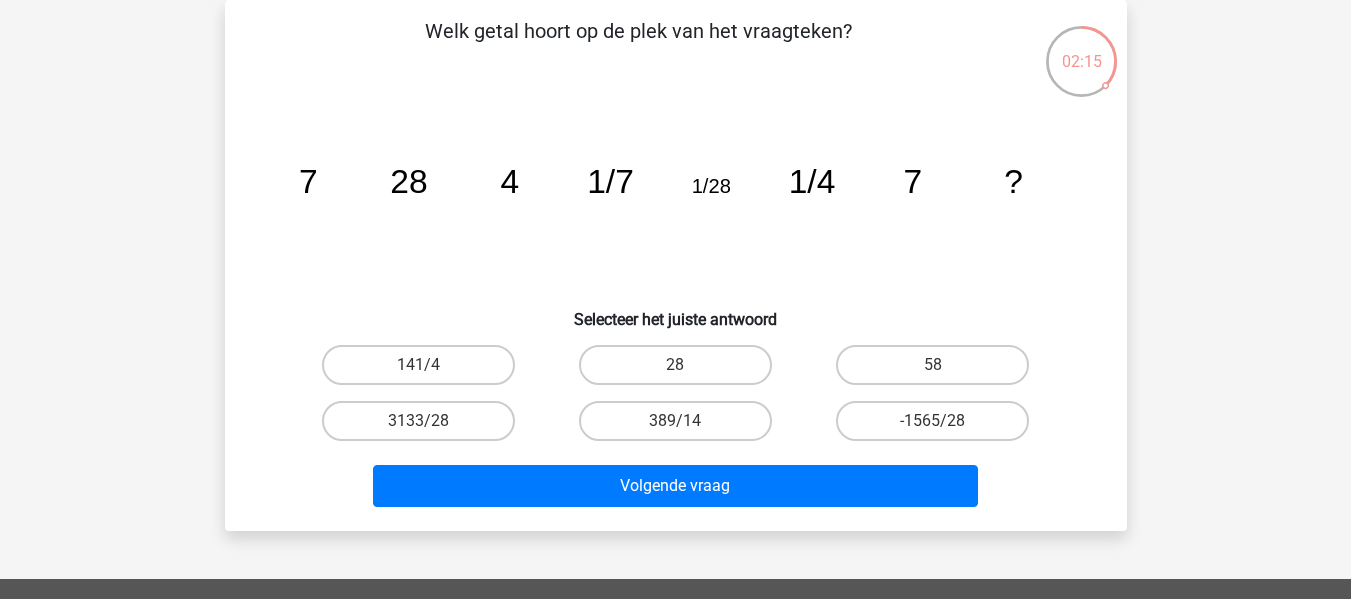 click on "28" at bounding box center (681, 371) 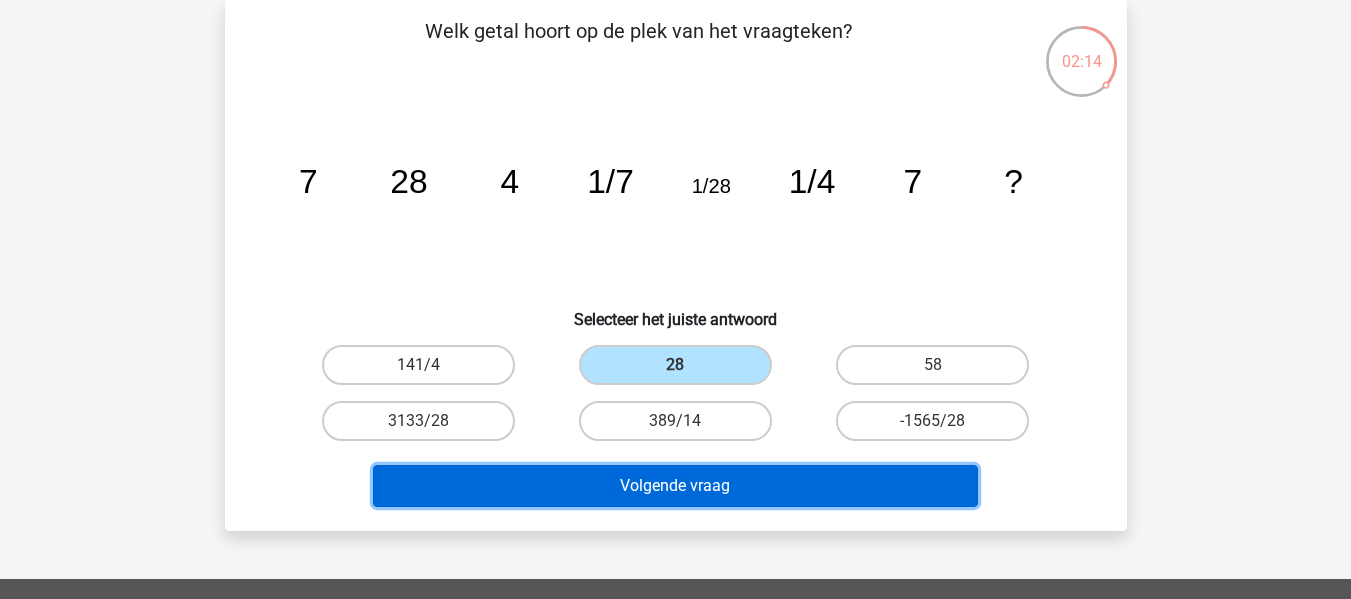 click on "Volgende vraag" at bounding box center (675, 486) 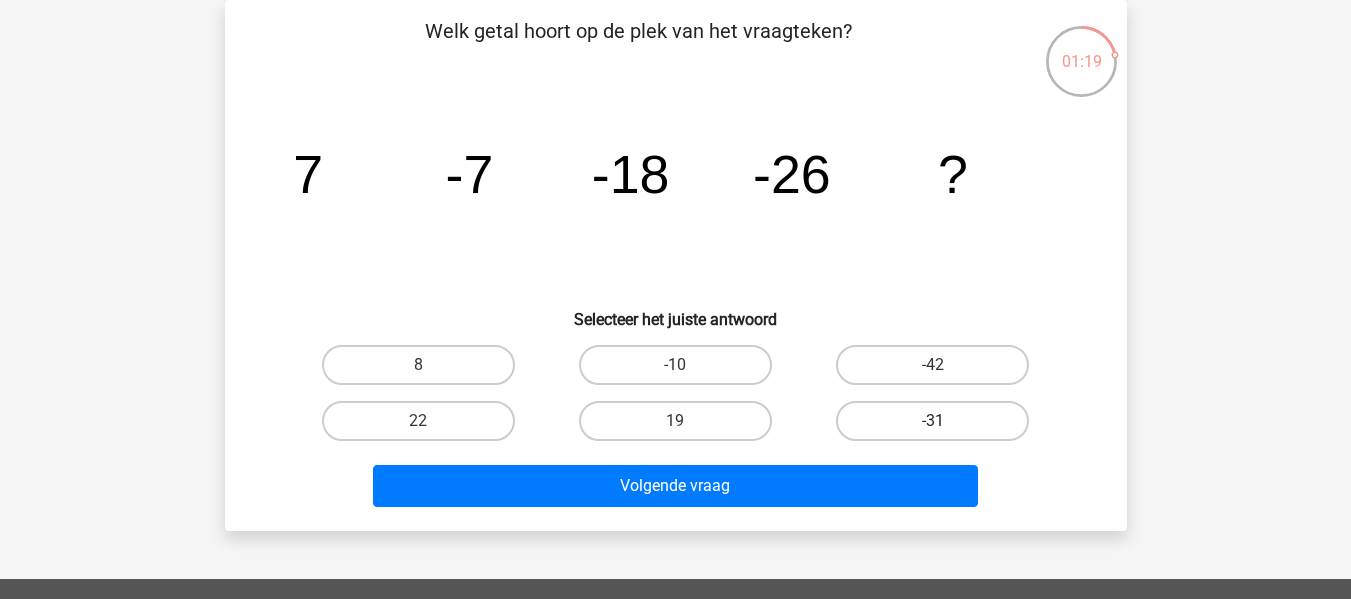 click on "-31" at bounding box center (932, 421) 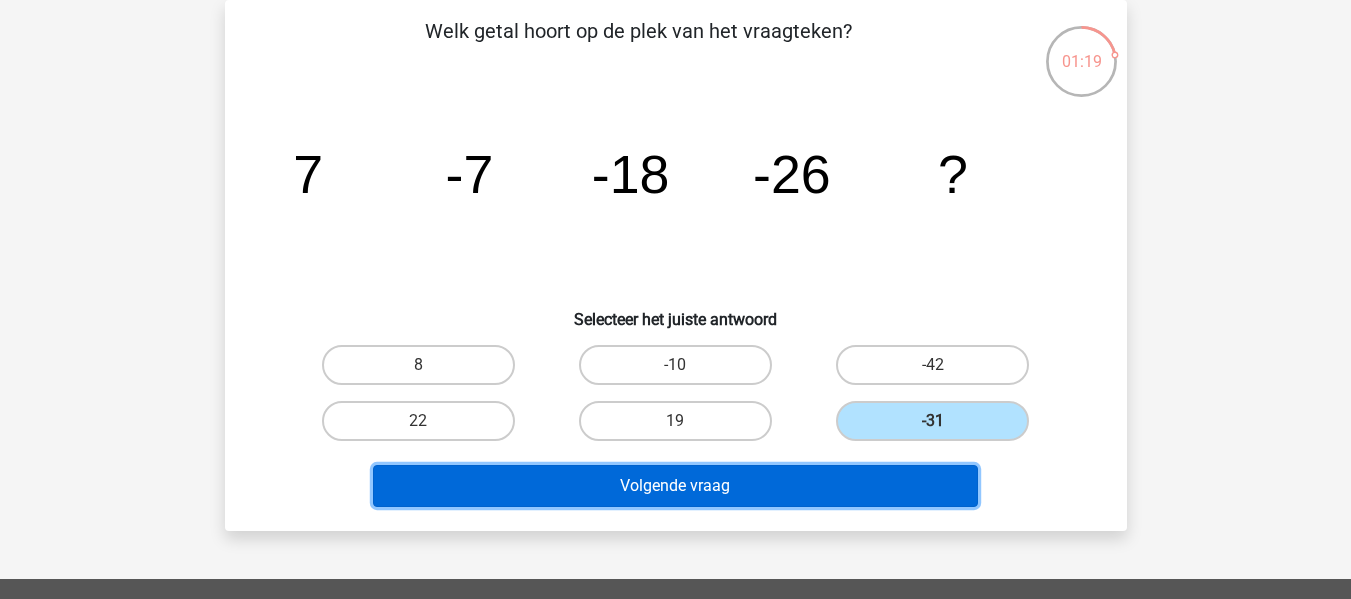 click on "Volgende vraag" at bounding box center [675, 486] 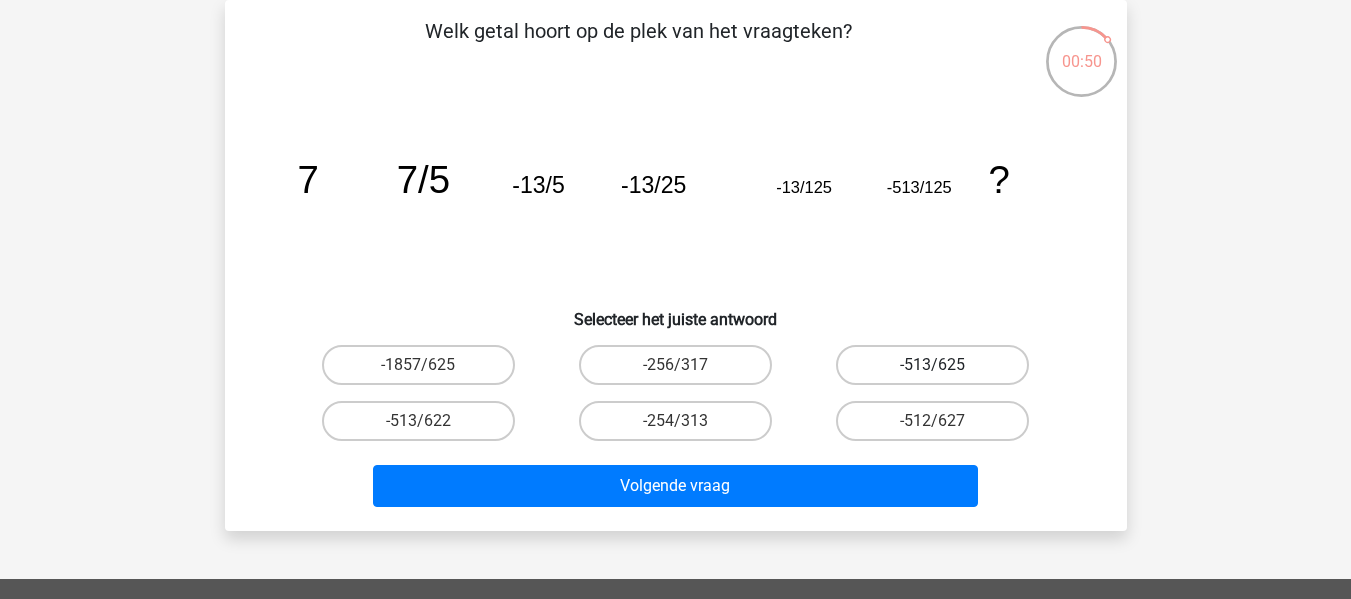 click on "-513/625" at bounding box center (932, 365) 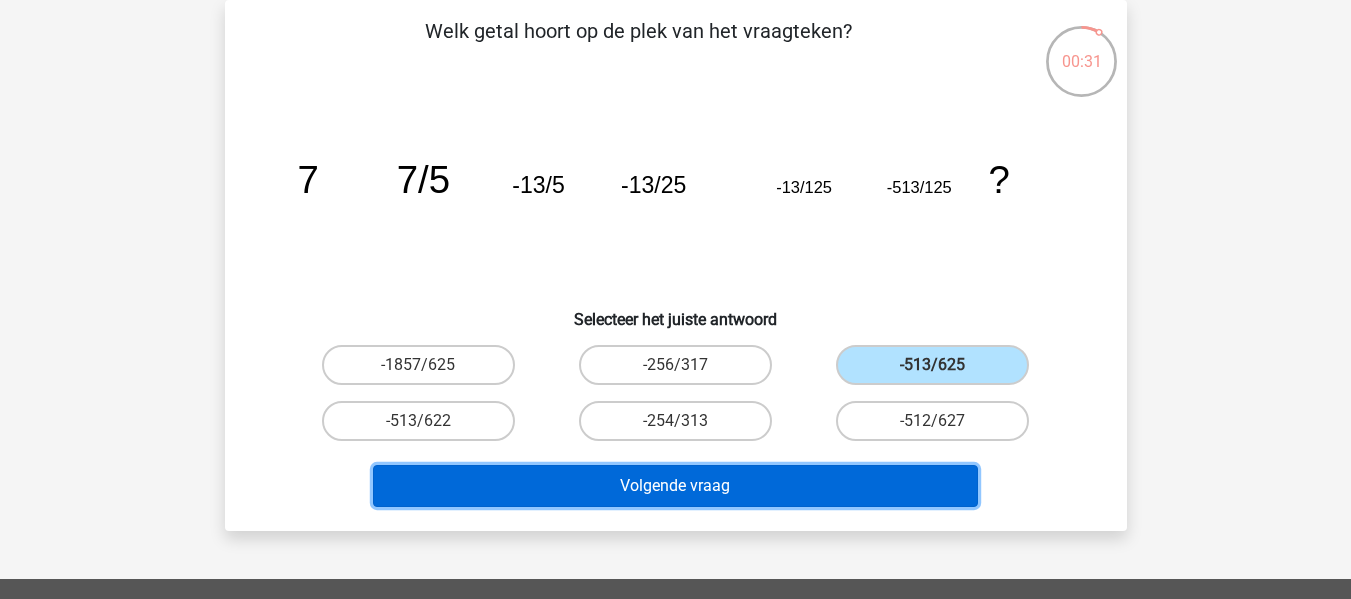 click on "Volgende vraag" at bounding box center (675, 486) 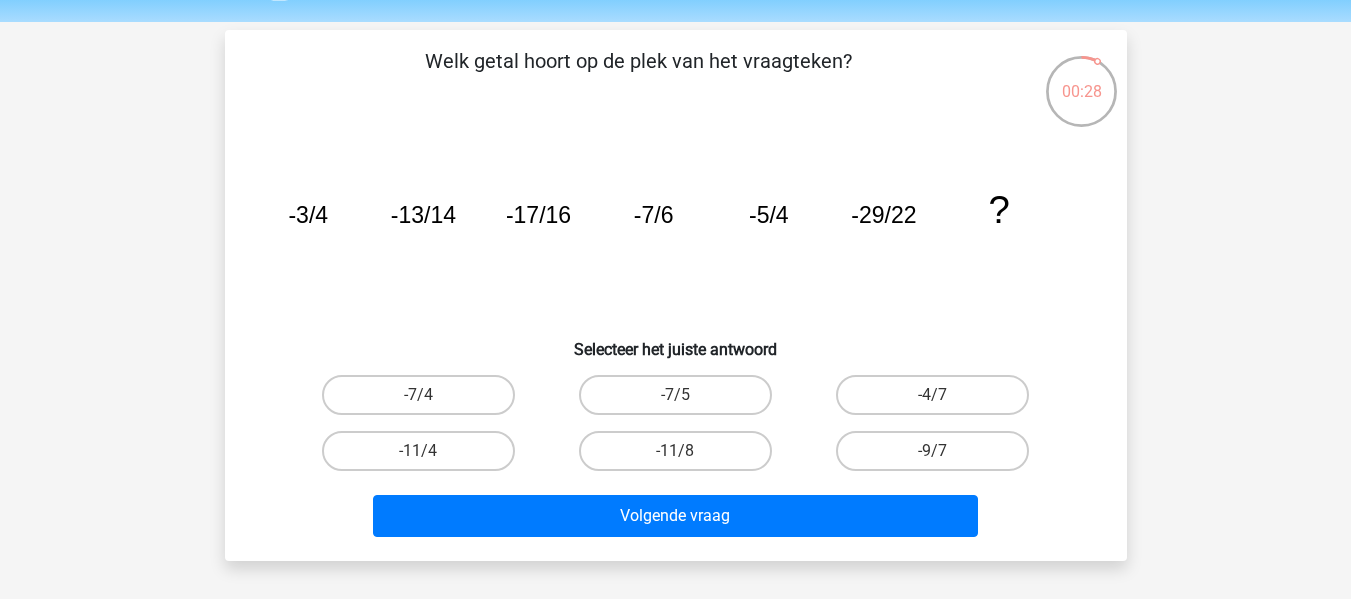 scroll, scrollTop: 59, scrollLeft: 0, axis: vertical 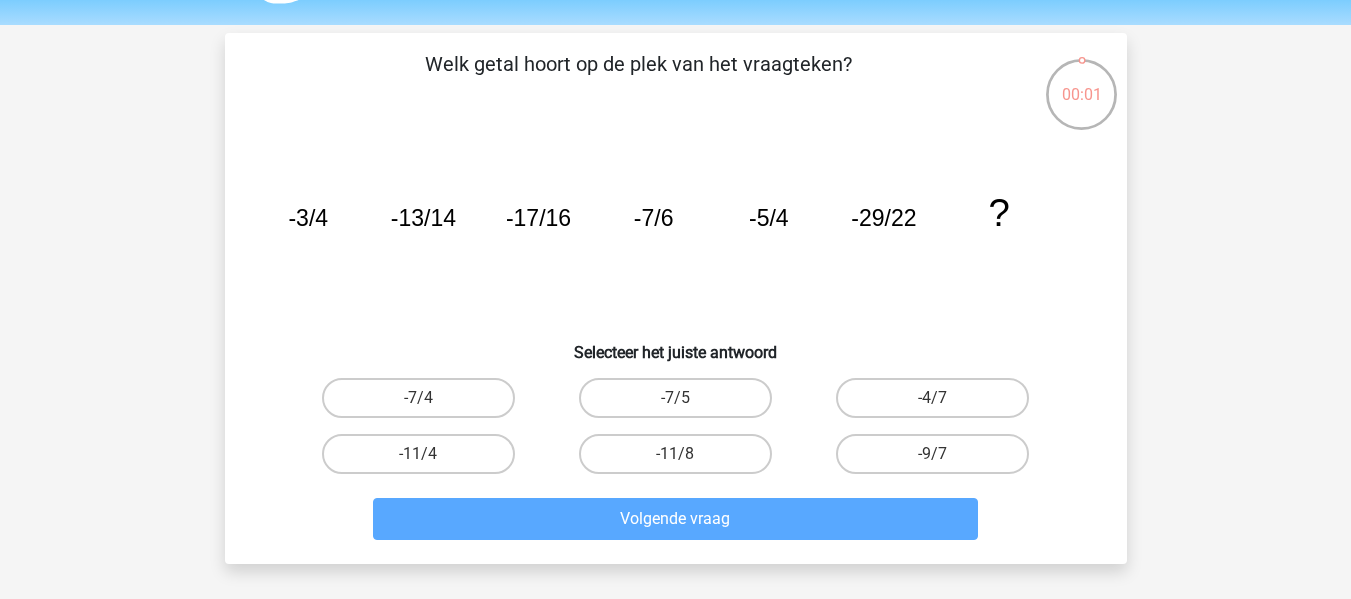 click on "-7/5" at bounding box center [675, 398] 